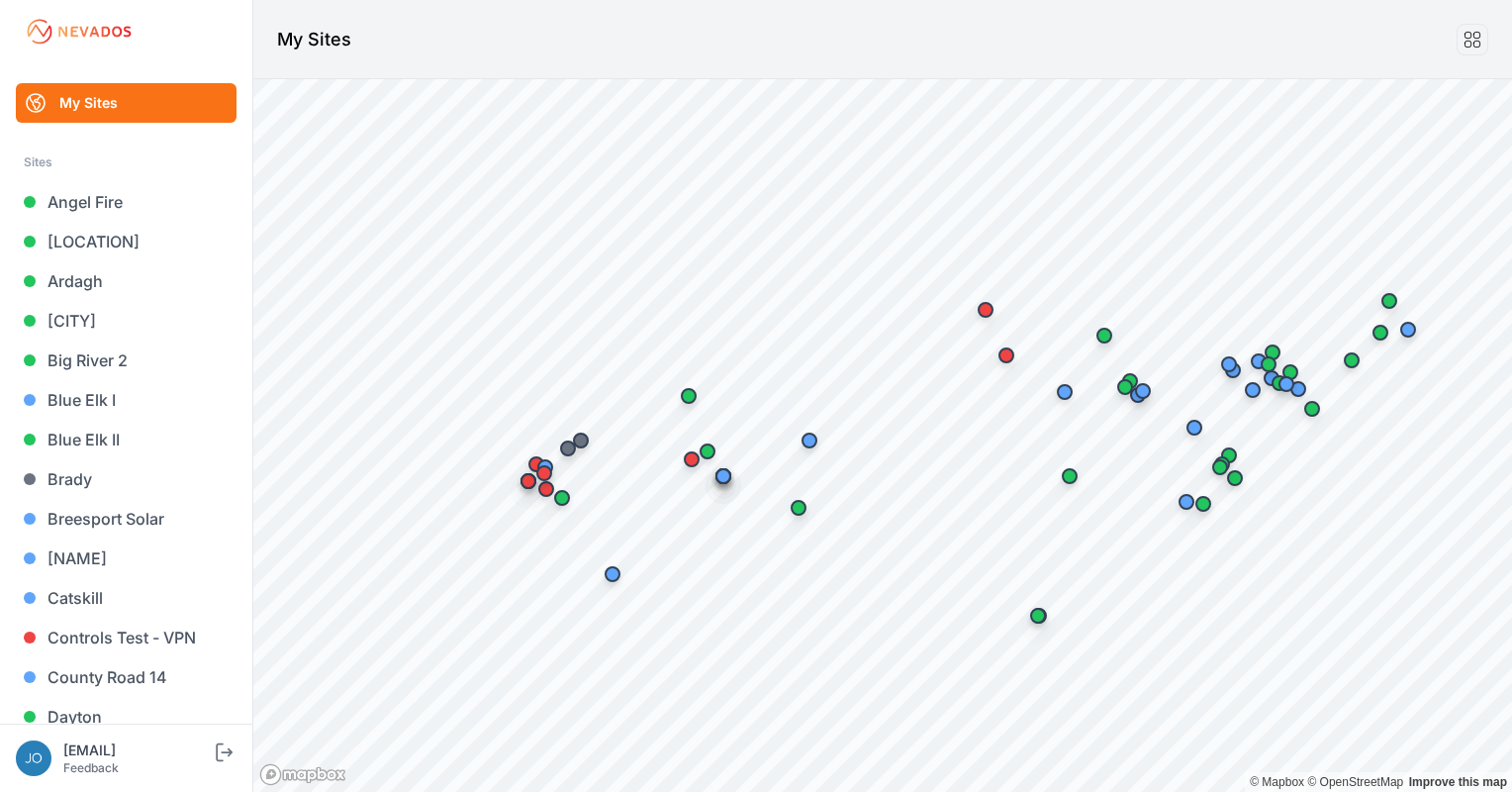 scroll, scrollTop: 0, scrollLeft: 0, axis: both 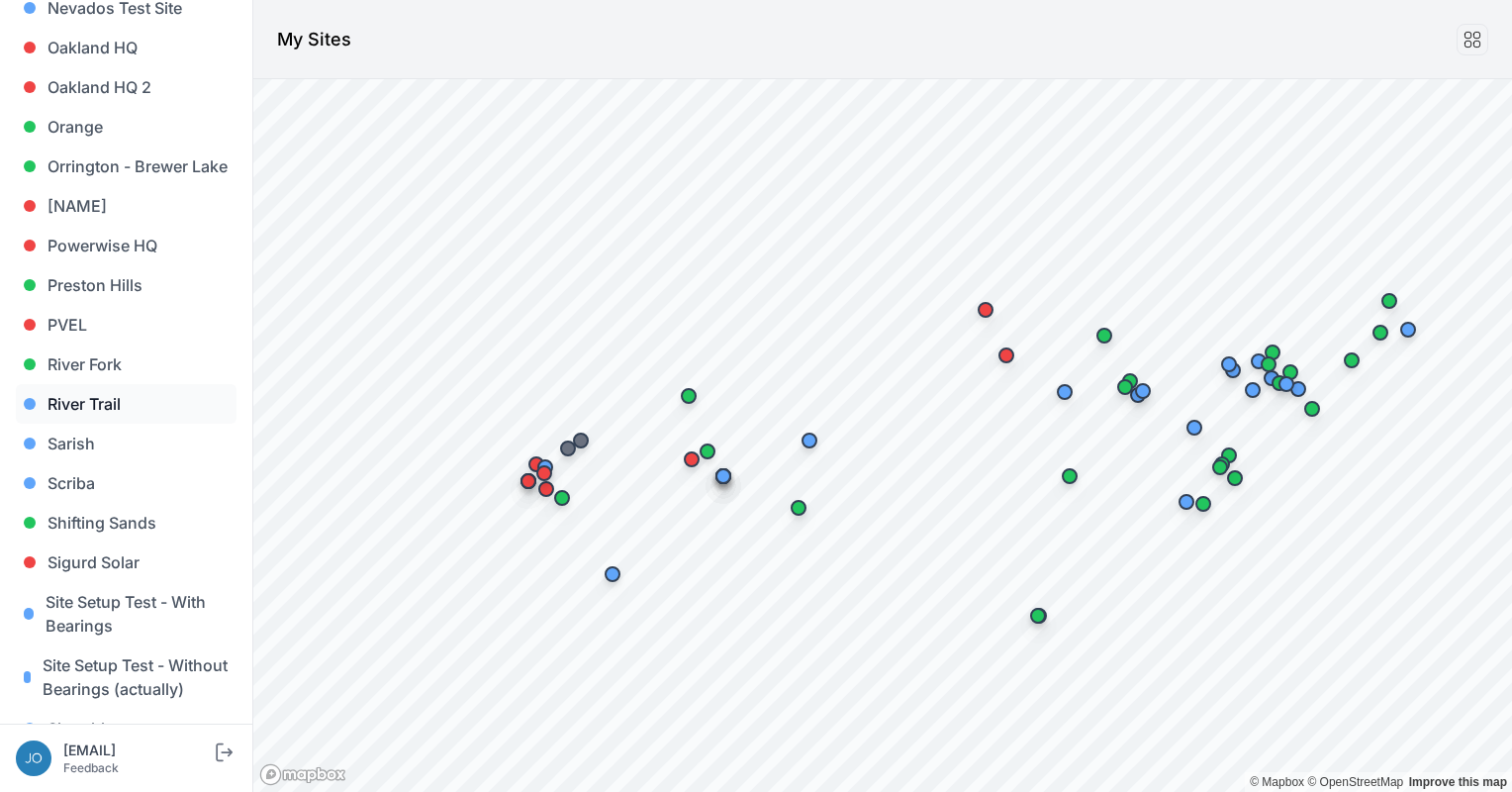 click on "River Trail" at bounding box center (126, 404) 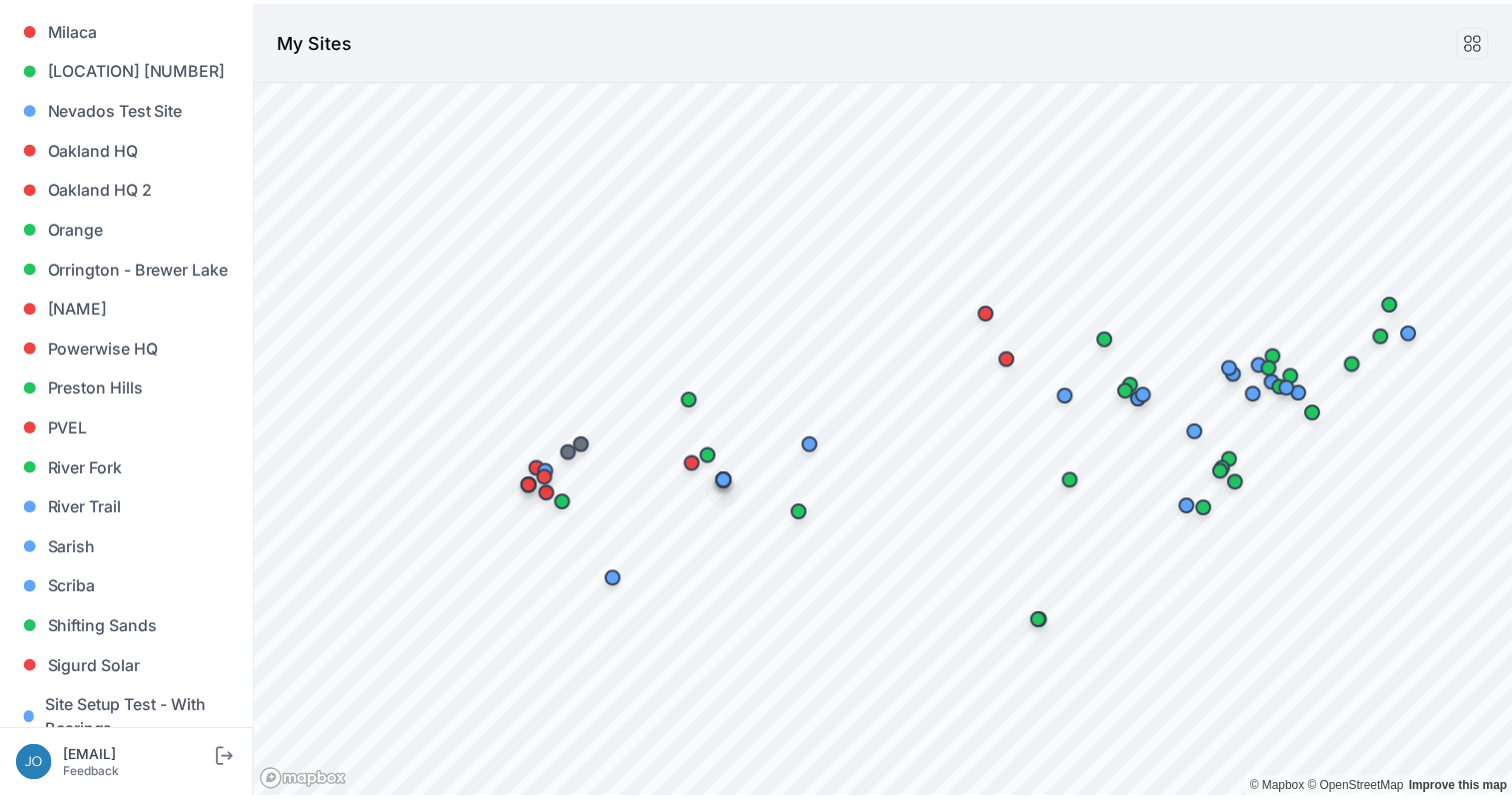 scroll, scrollTop: 1398, scrollLeft: 0, axis: vertical 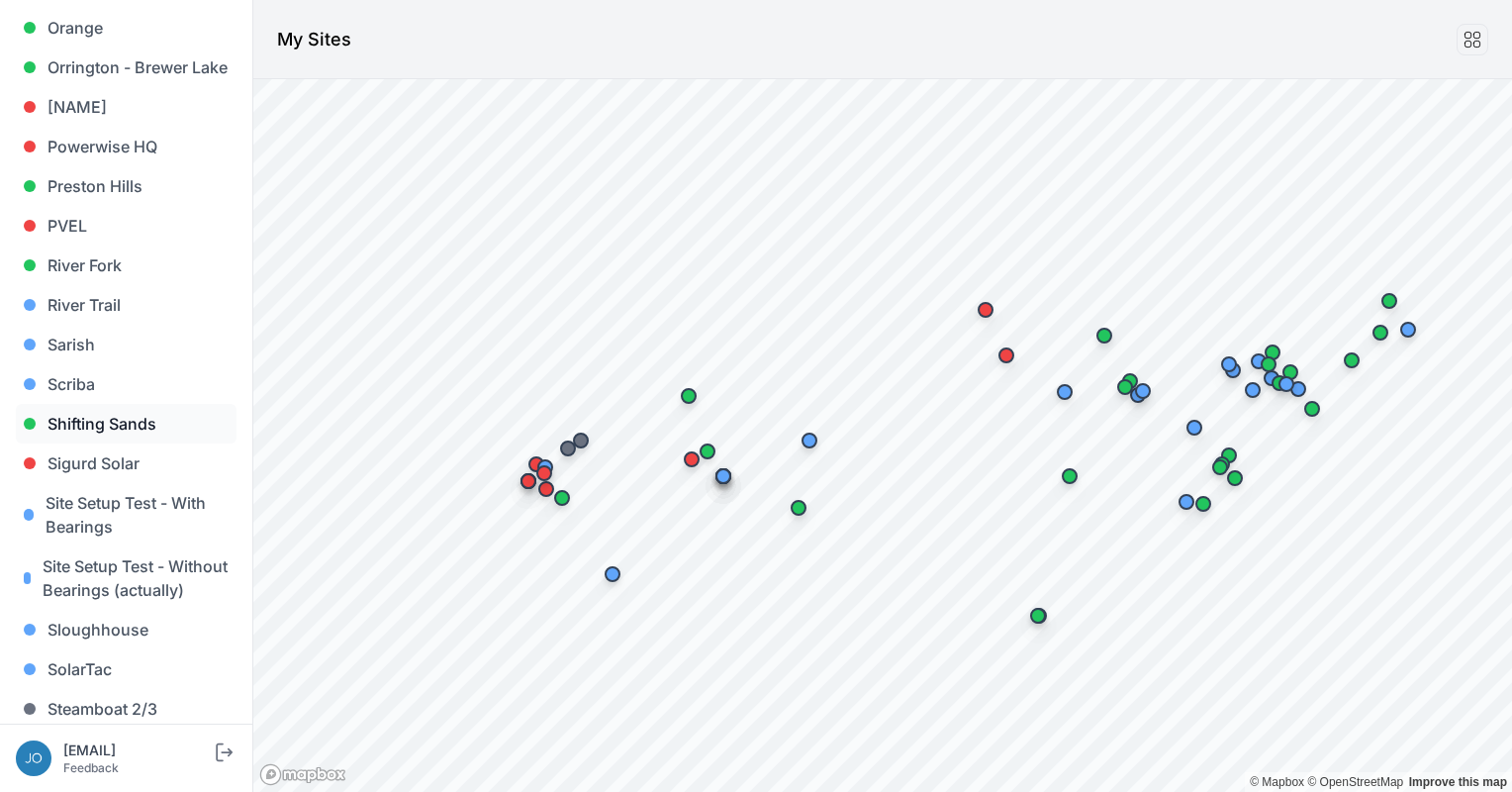click on "Shifting Sands" at bounding box center [126, 424] 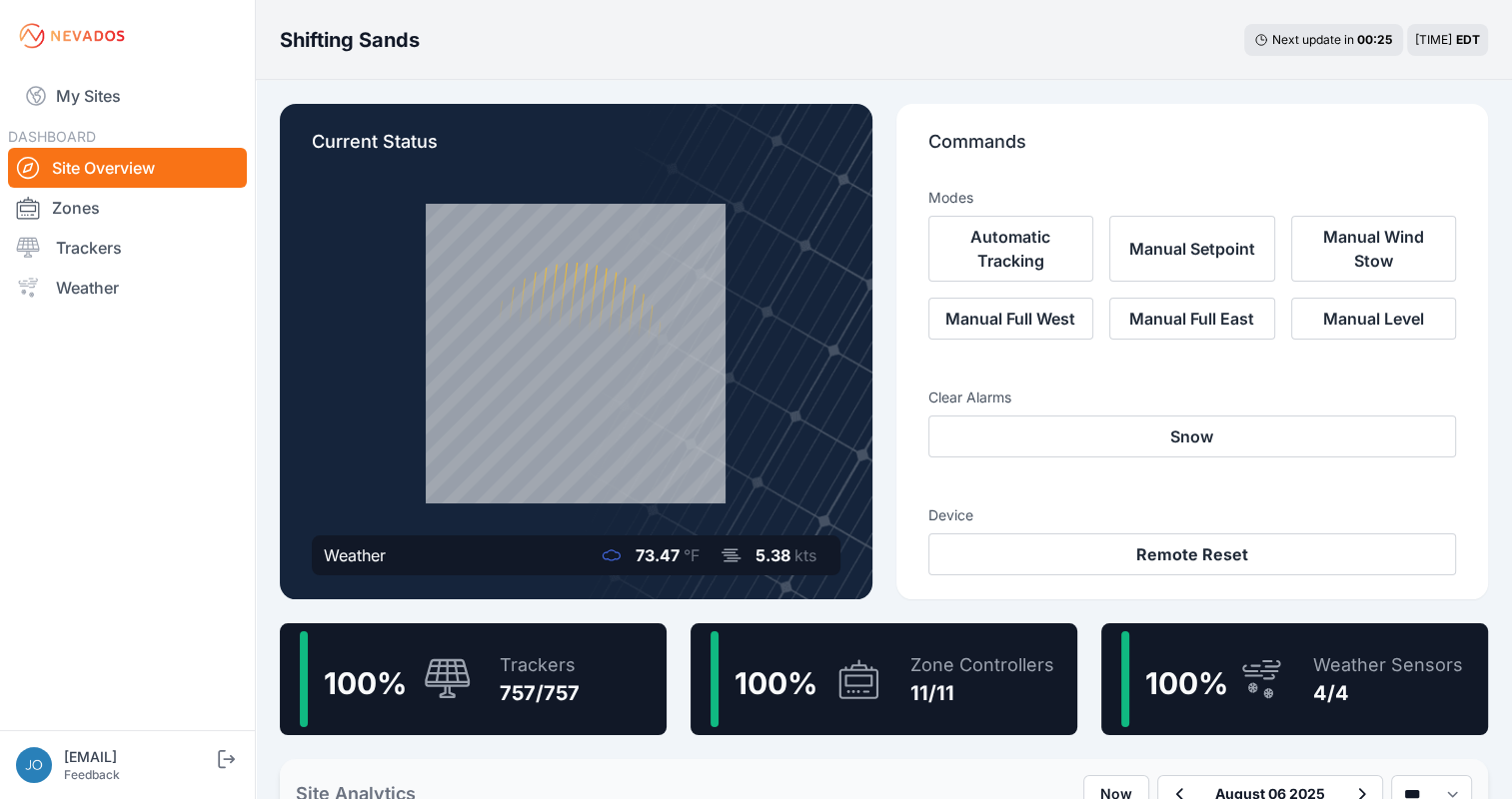 click 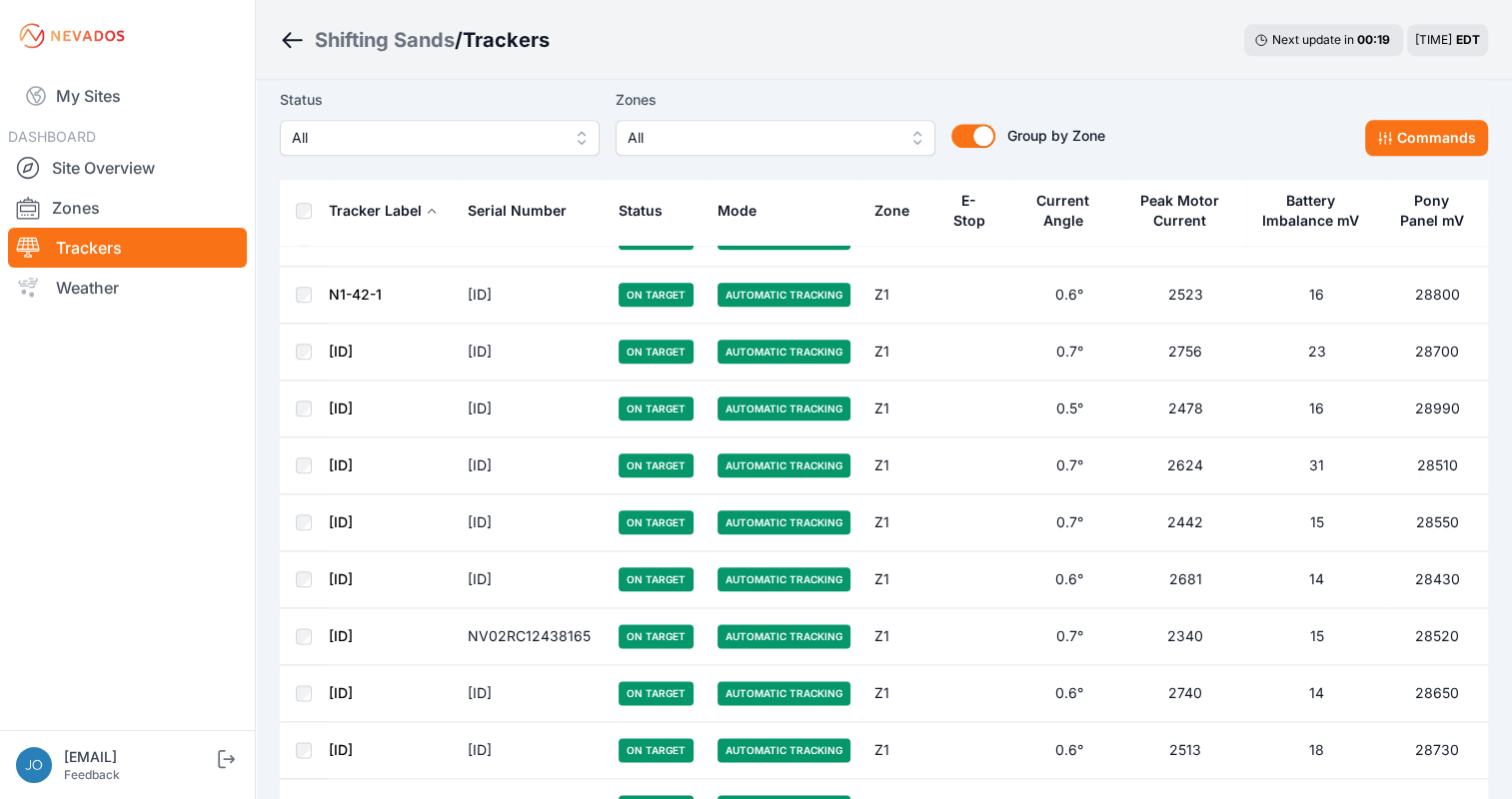 scroll, scrollTop: 2297, scrollLeft: 0, axis: vertical 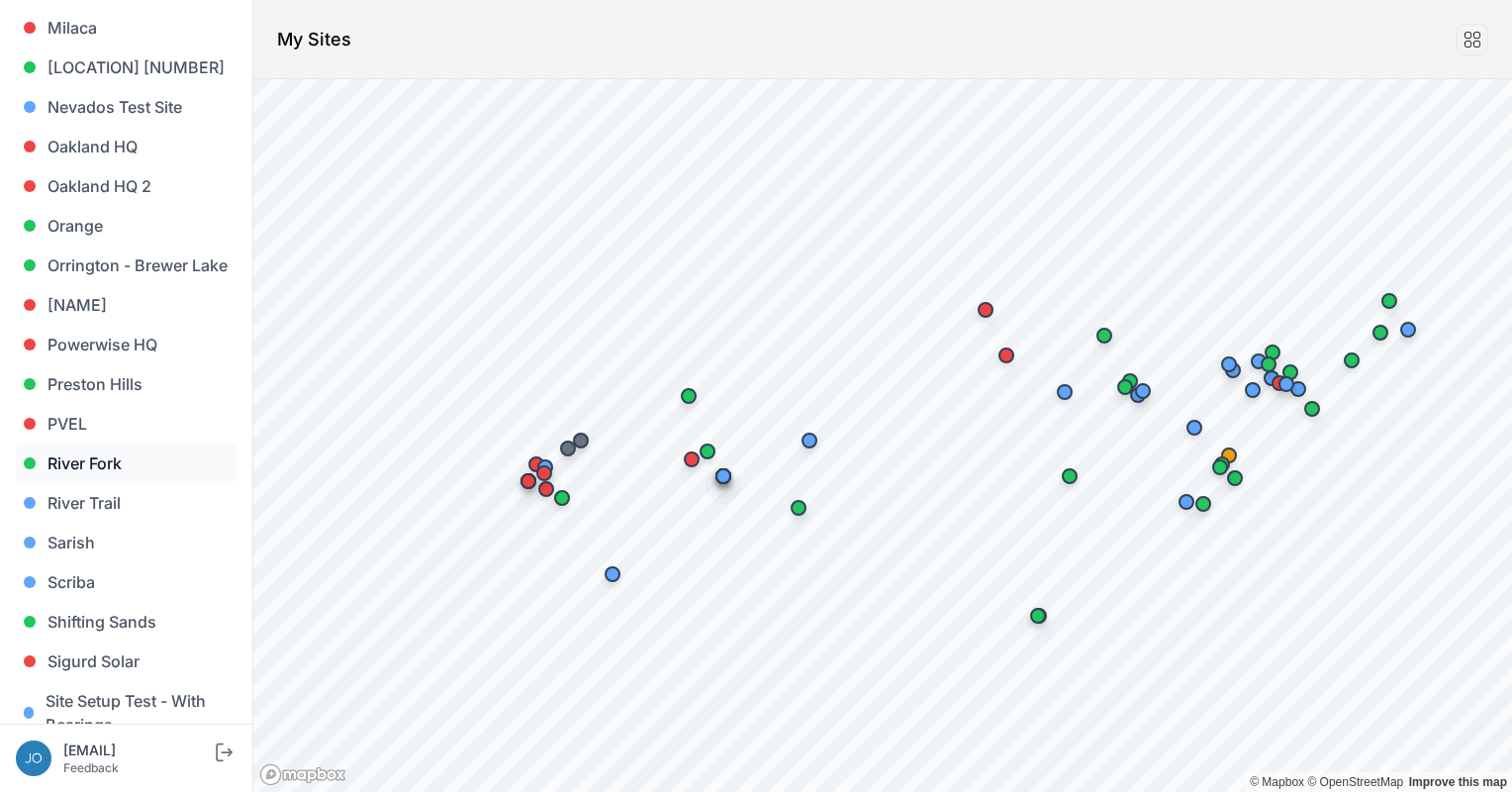 click on "River Fork" at bounding box center (126, 463) 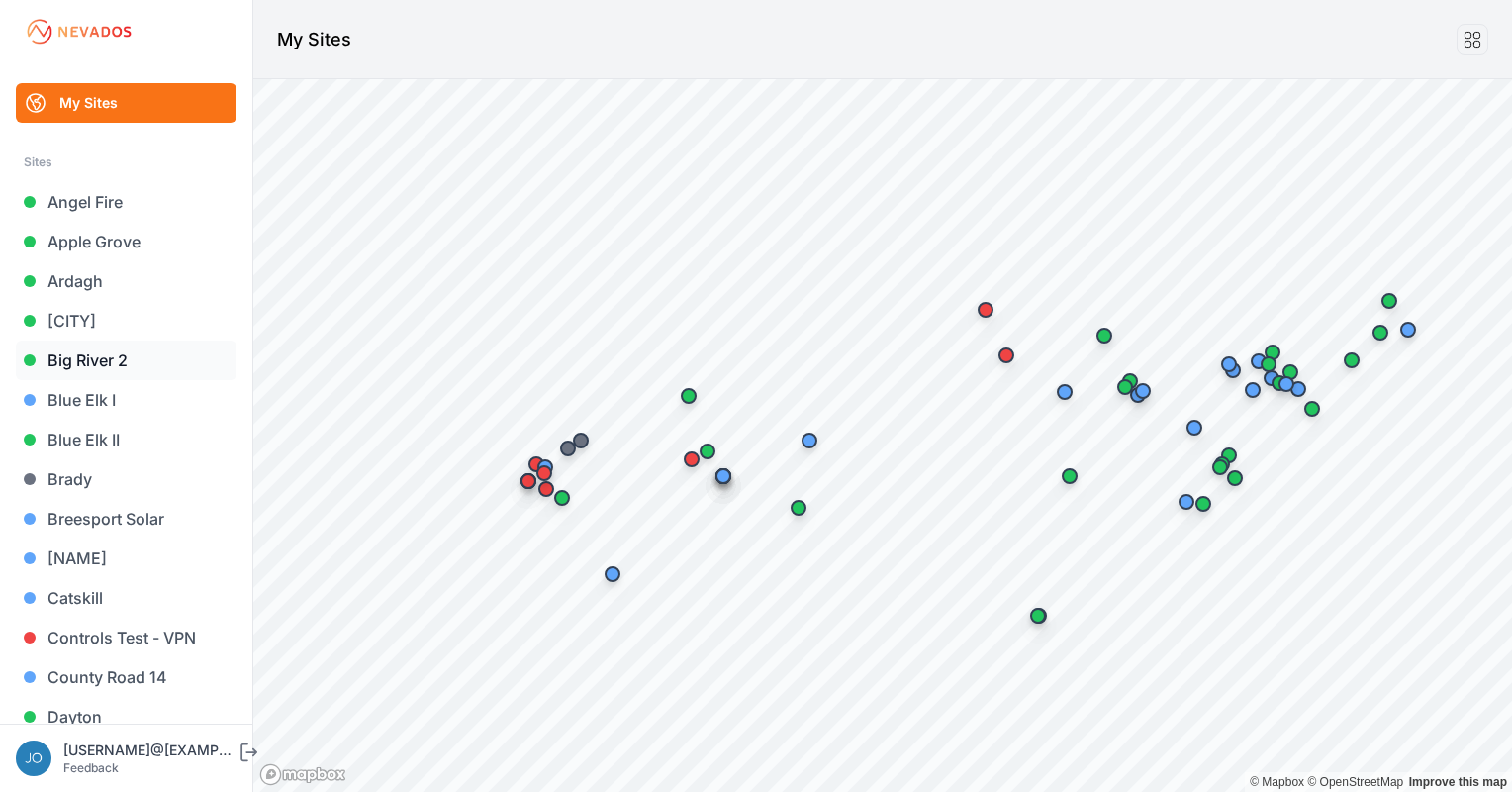 scroll, scrollTop: 0, scrollLeft: 0, axis: both 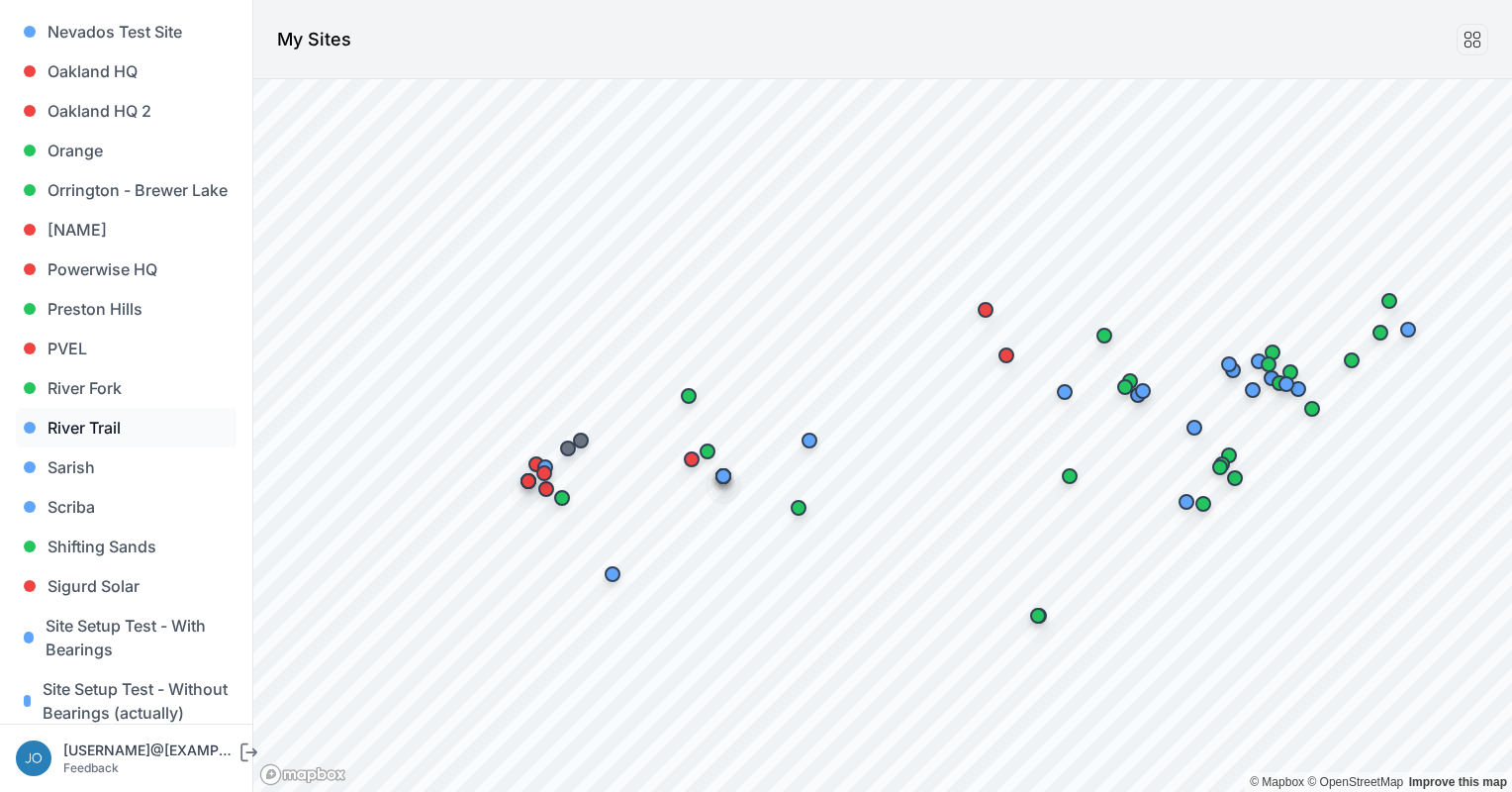 click on "River Trail" at bounding box center [126, 428] 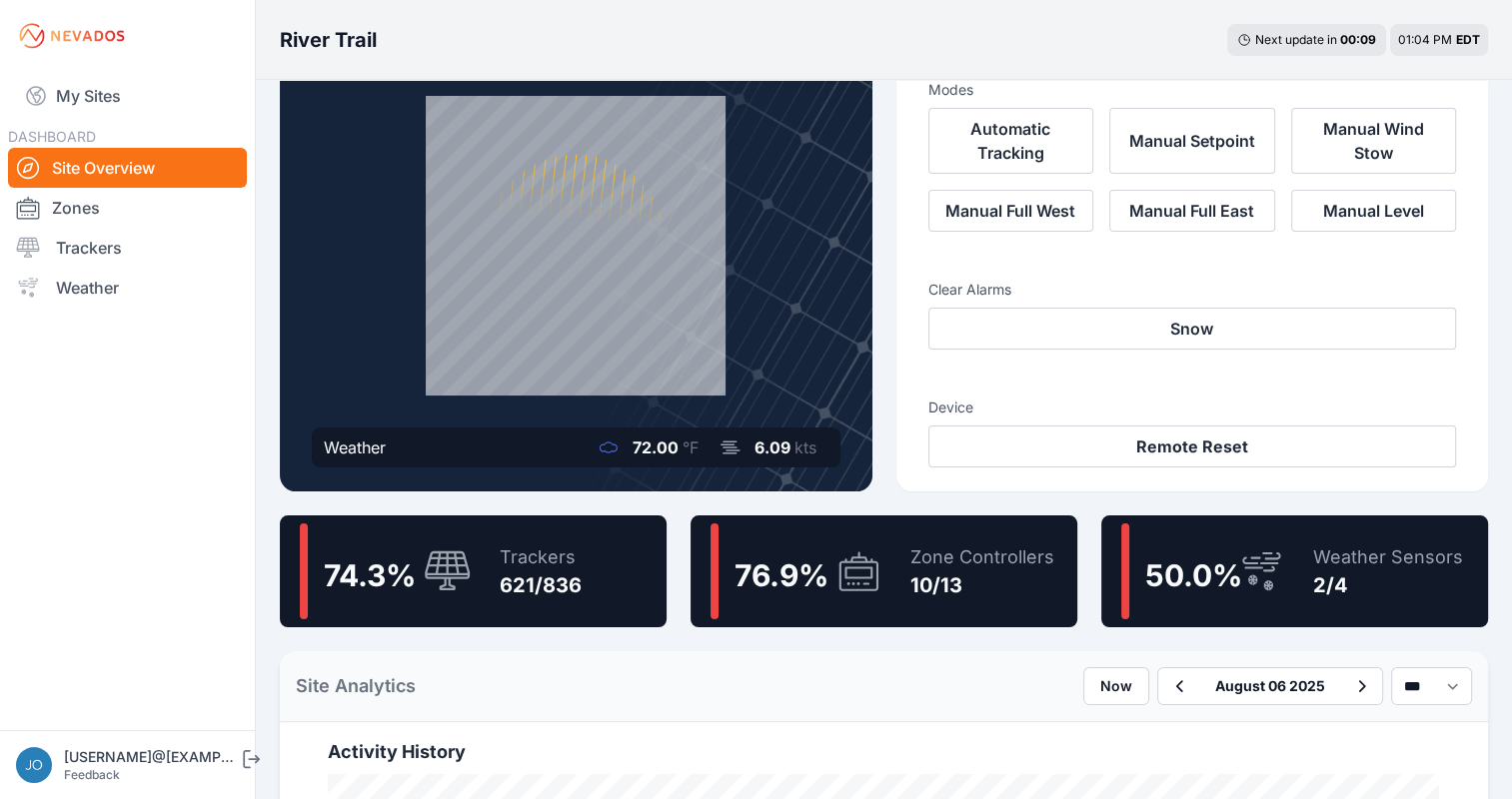 scroll, scrollTop: 0, scrollLeft: 0, axis: both 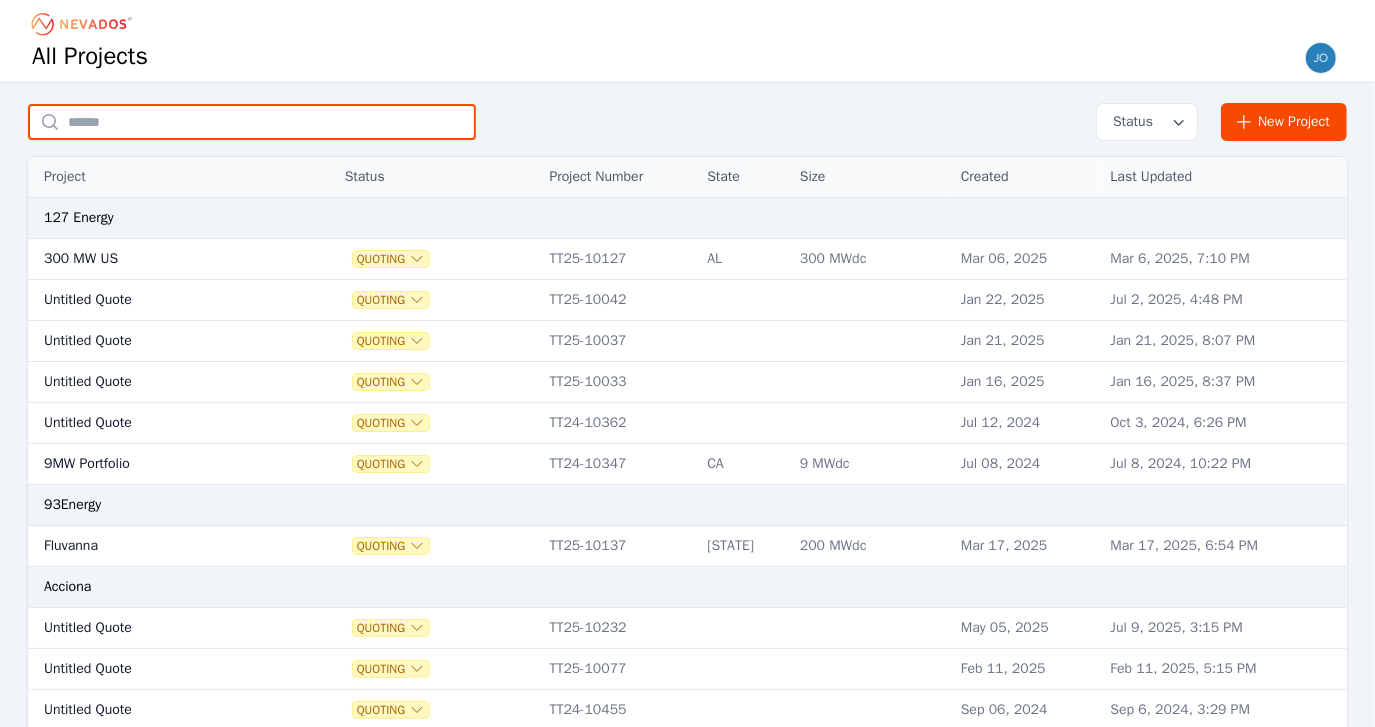 click at bounding box center [252, 122] 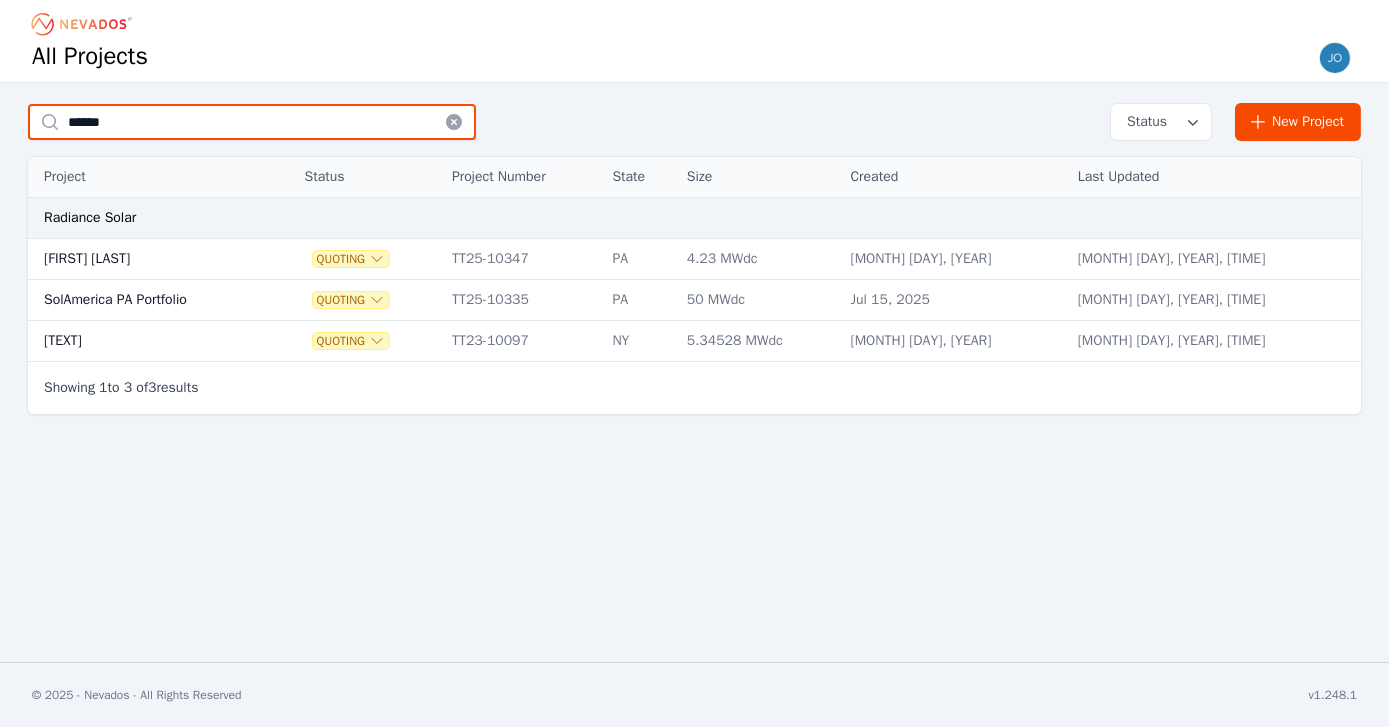 type on "******" 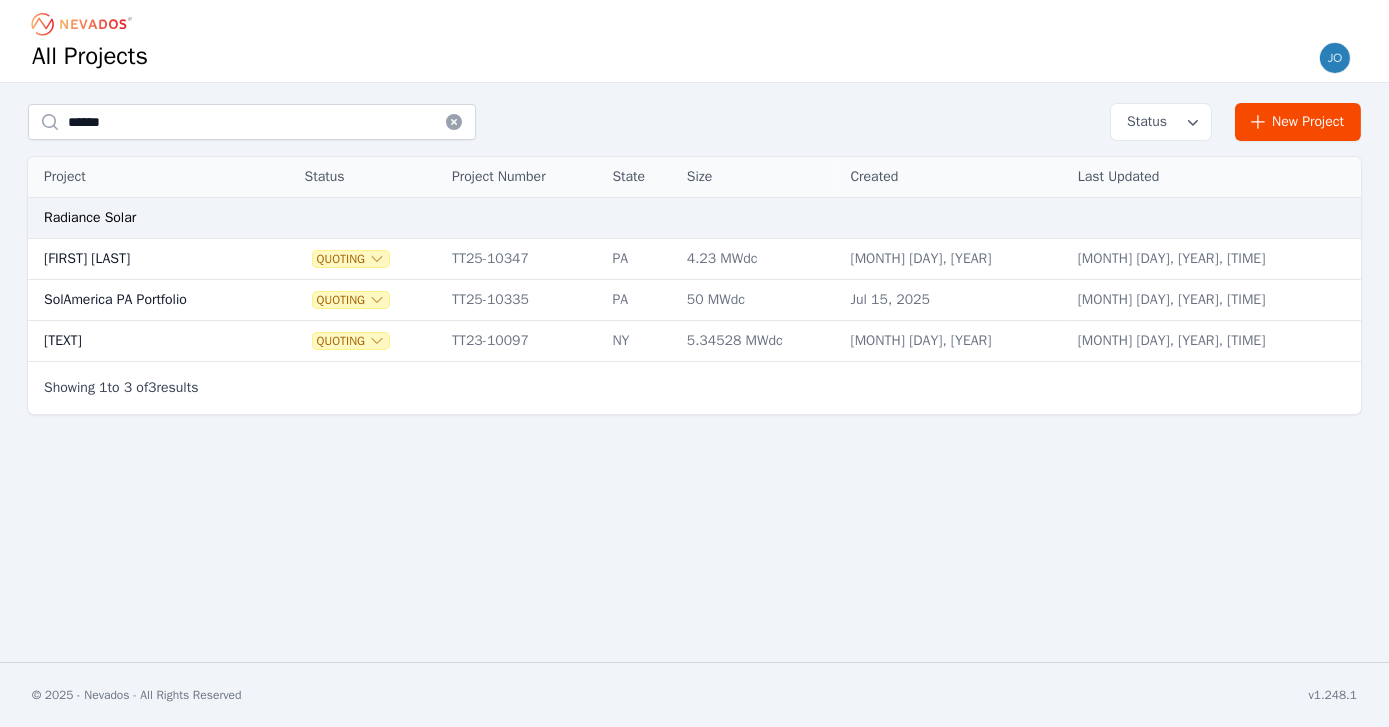 click on "SolAmerica PA Portfolio" at bounding box center (147, 300) 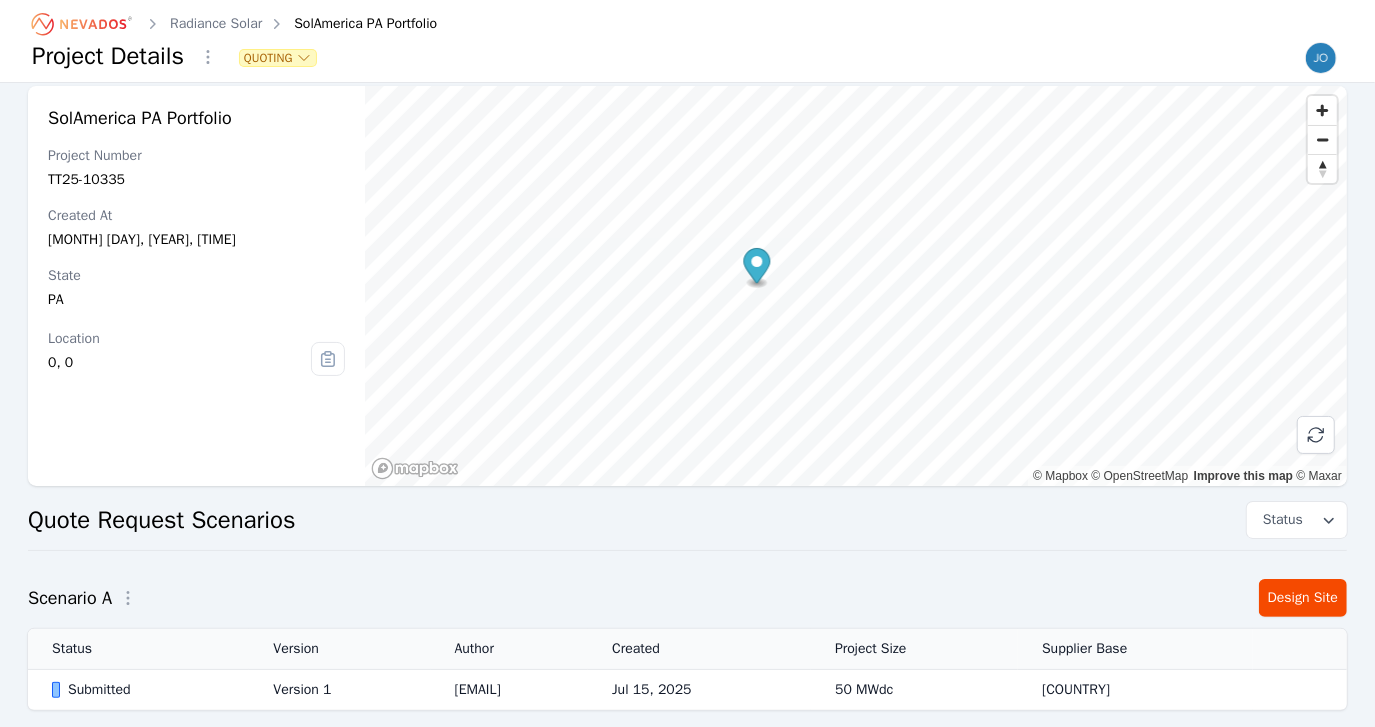 scroll, scrollTop: 115, scrollLeft: 0, axis: vertical 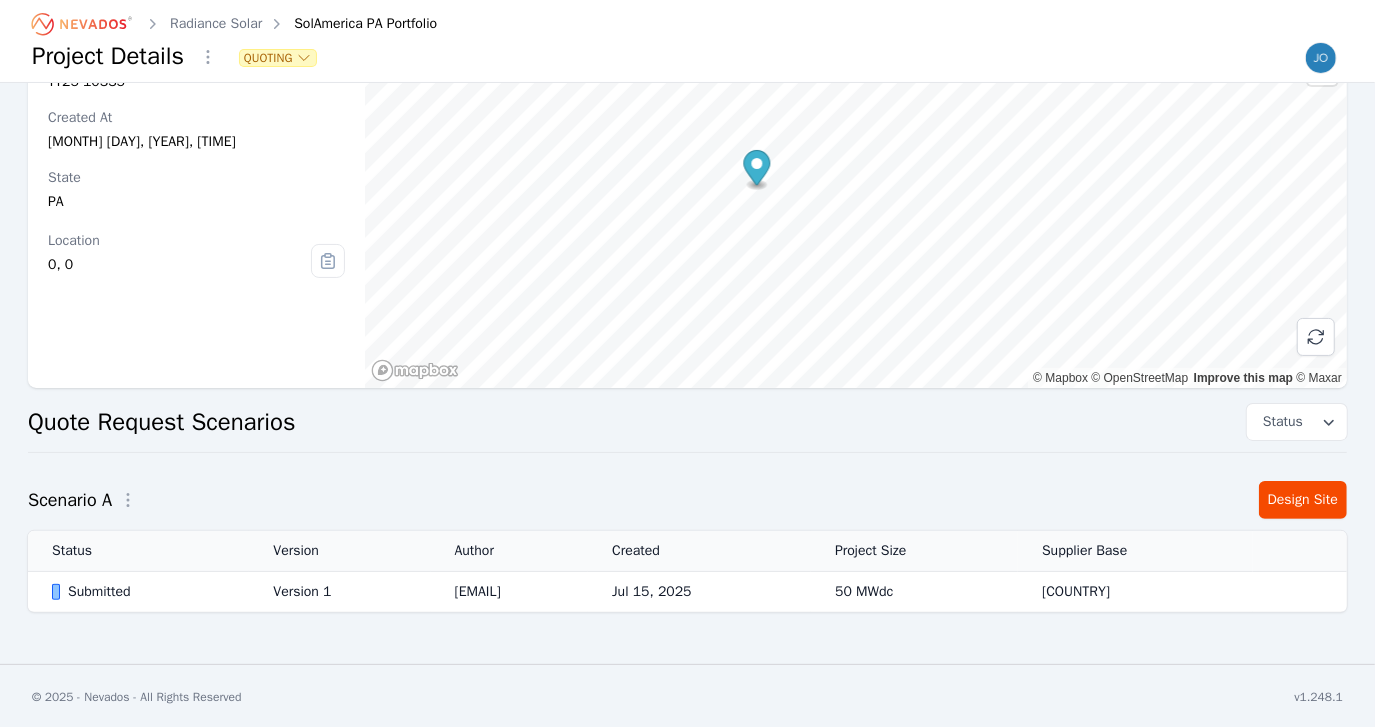 click on "Submitted" at bounding box center [145, 592] 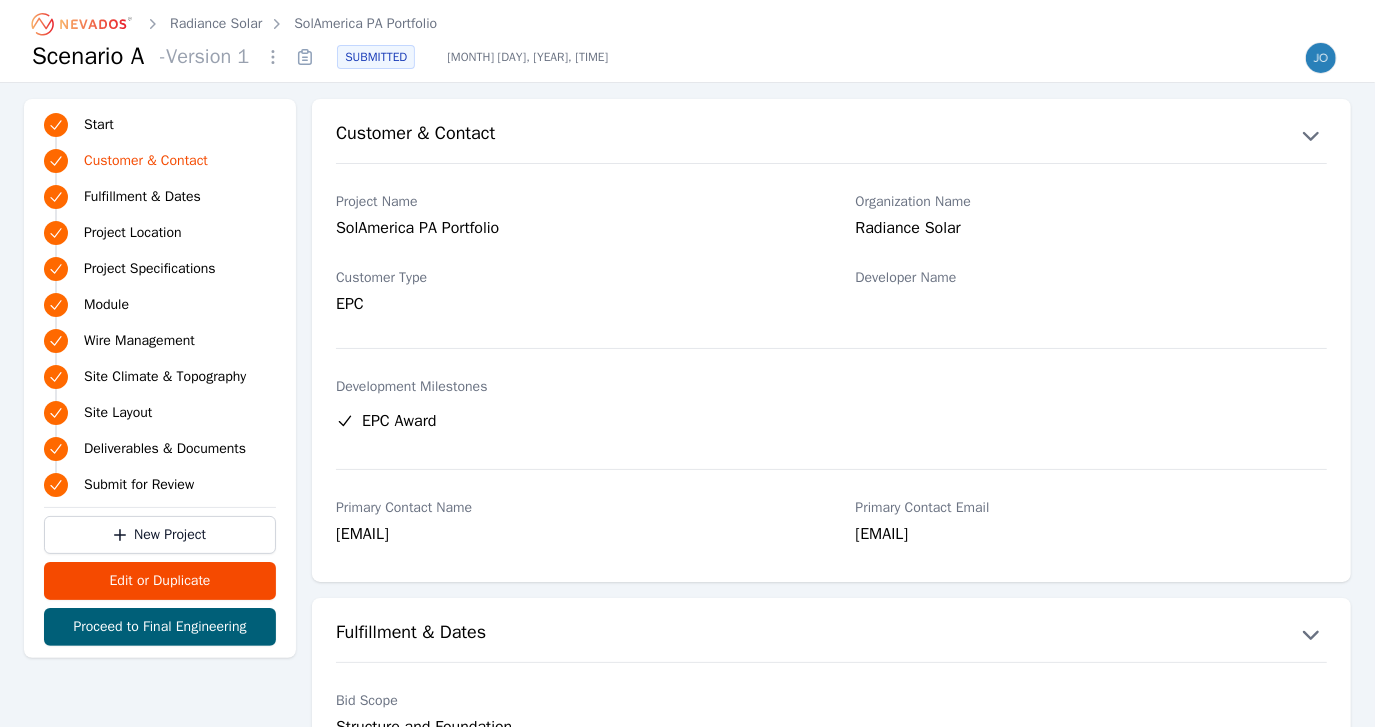 click on "Radiance Solar" at bounding box center (216, 24) 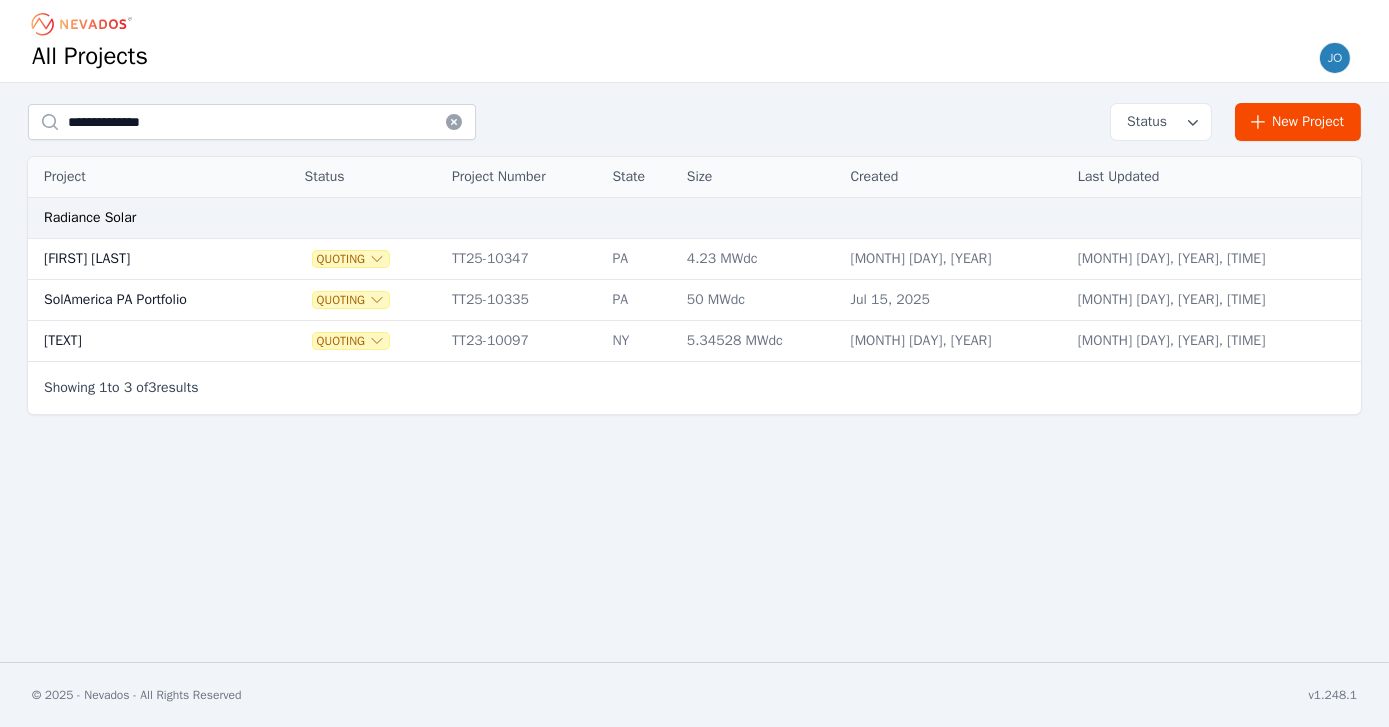click on "Tice Lane" at bounding box center [147, 341] 